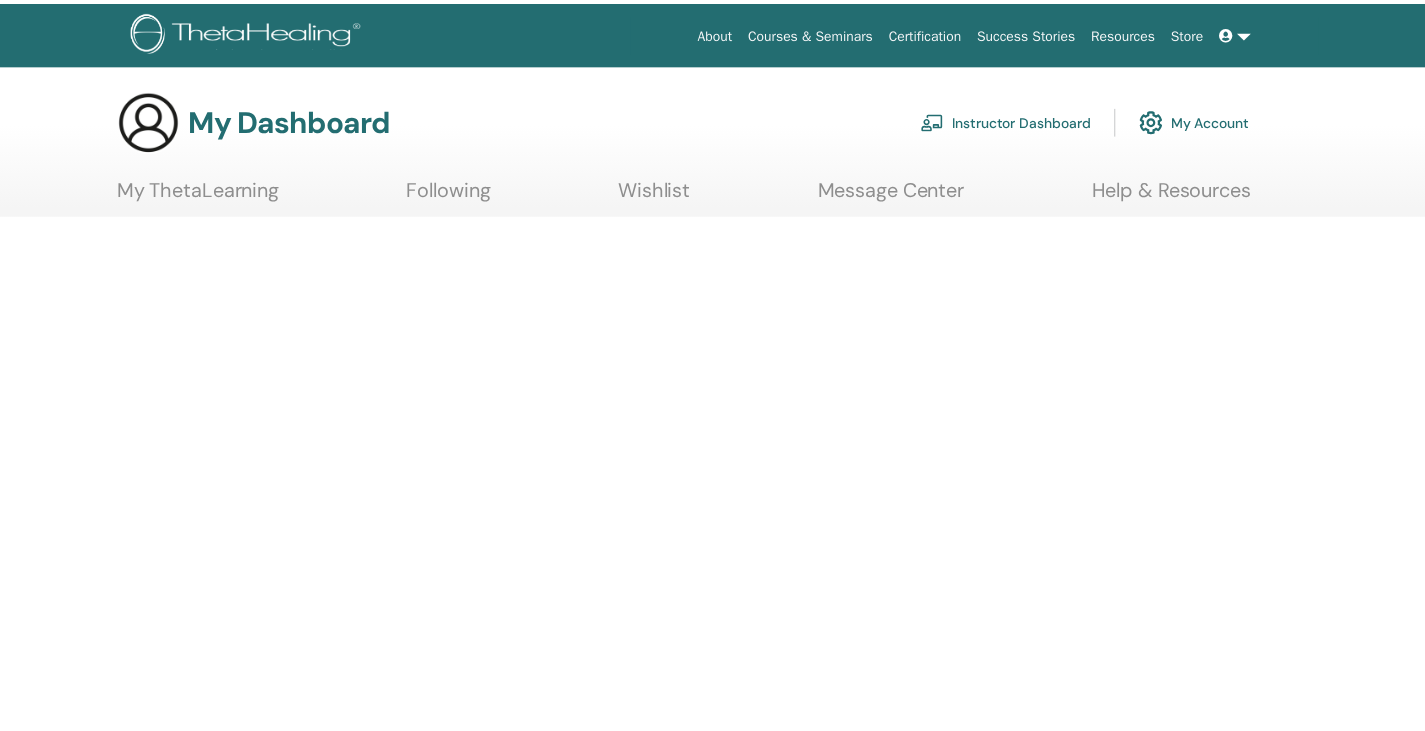 scroll, scrollTop: 0, scrollLeft: 0, axis: both 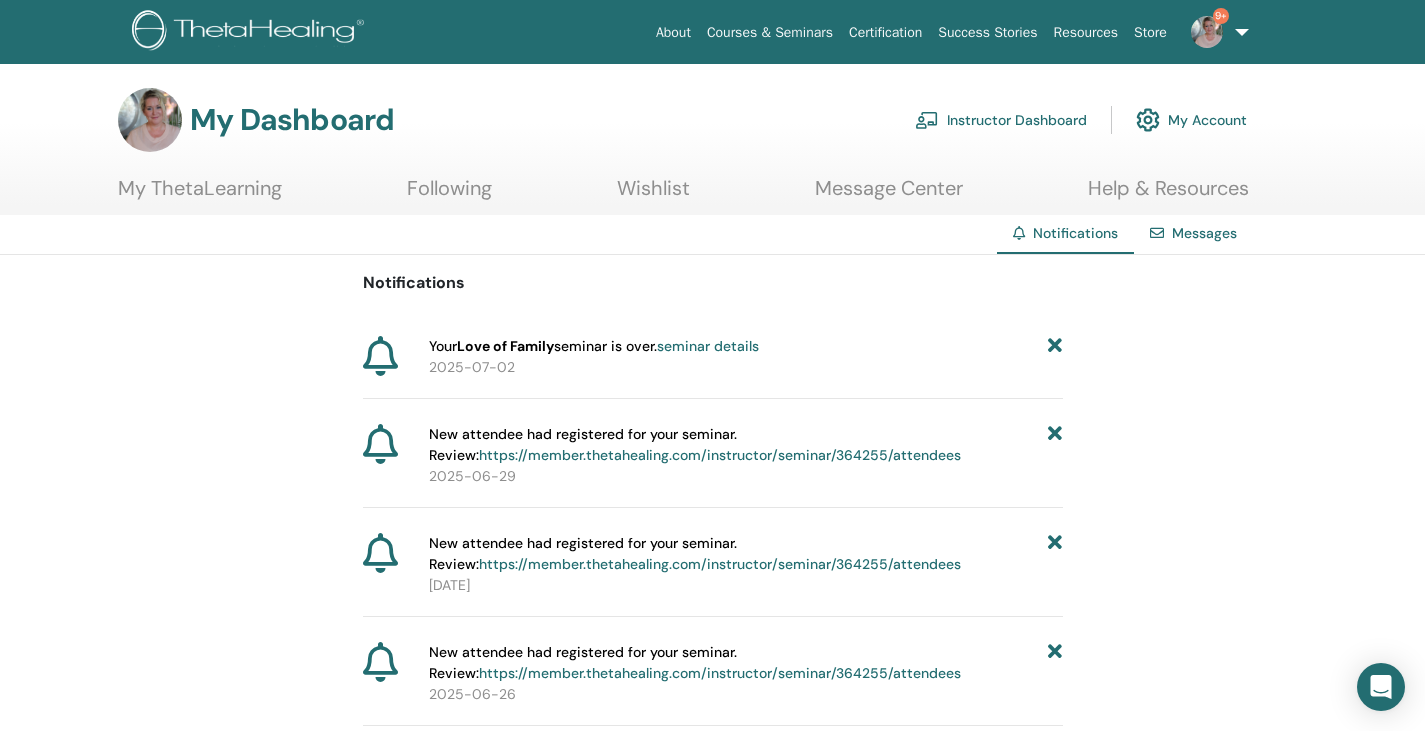 click on "seminar details" at bounding box center [708, 346] 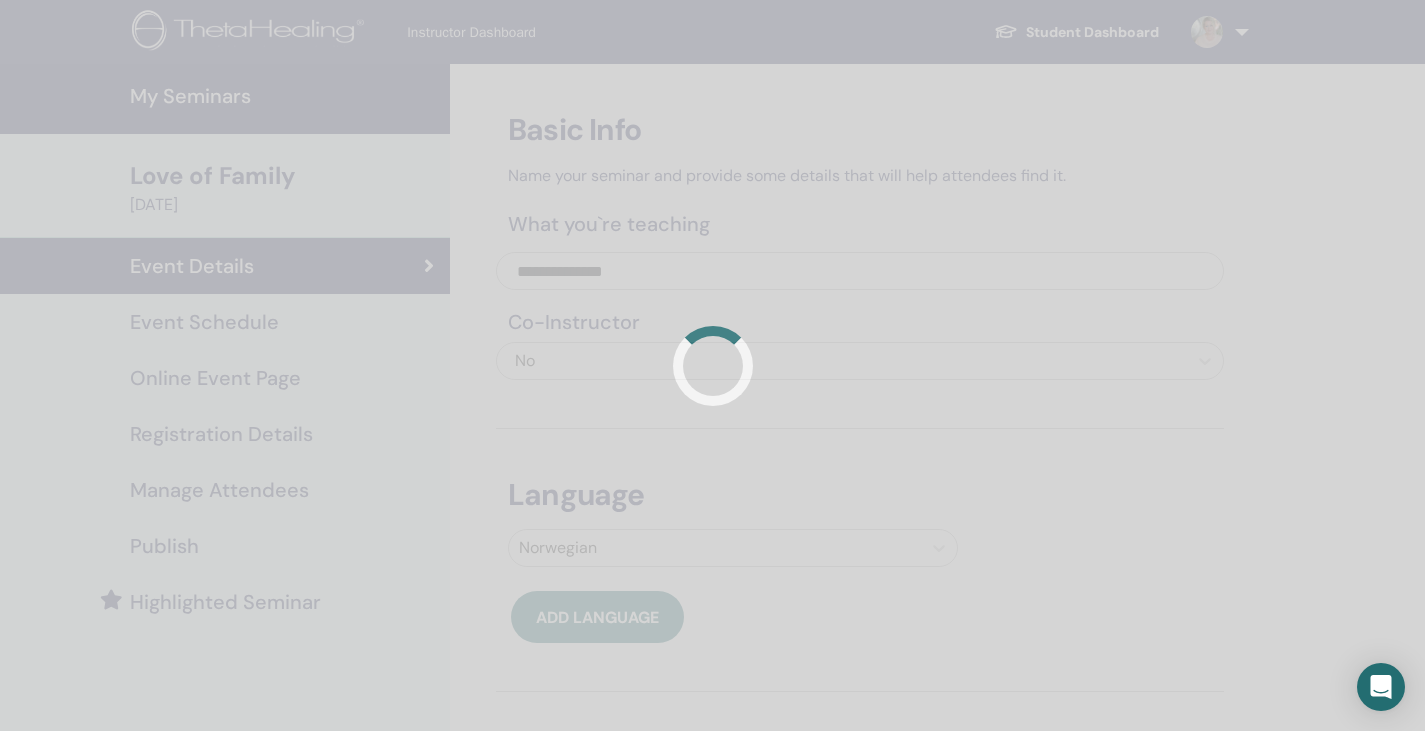 scroll, scrollTop: 0, scrollLeft: 0, axis: both 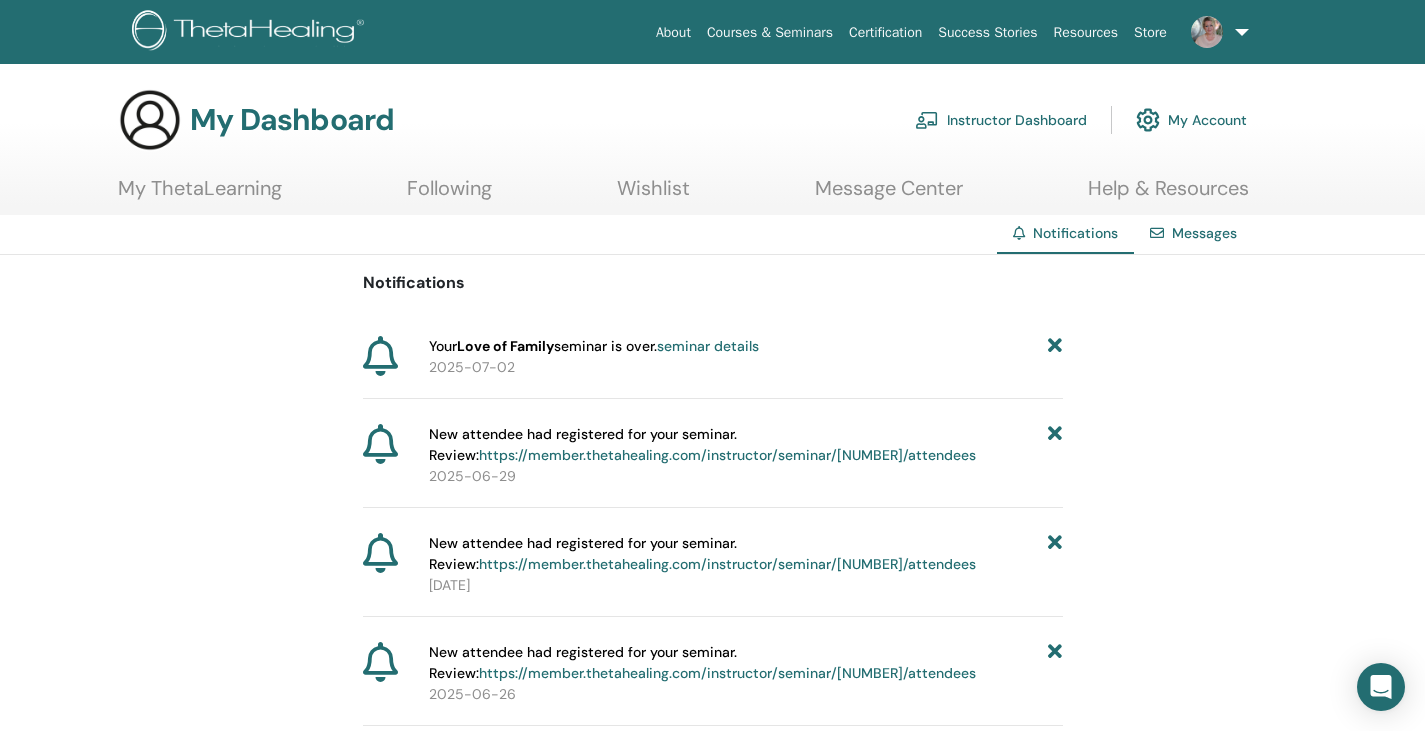 click on "Instructor Dashboard" at bounding box center [1001, 120] 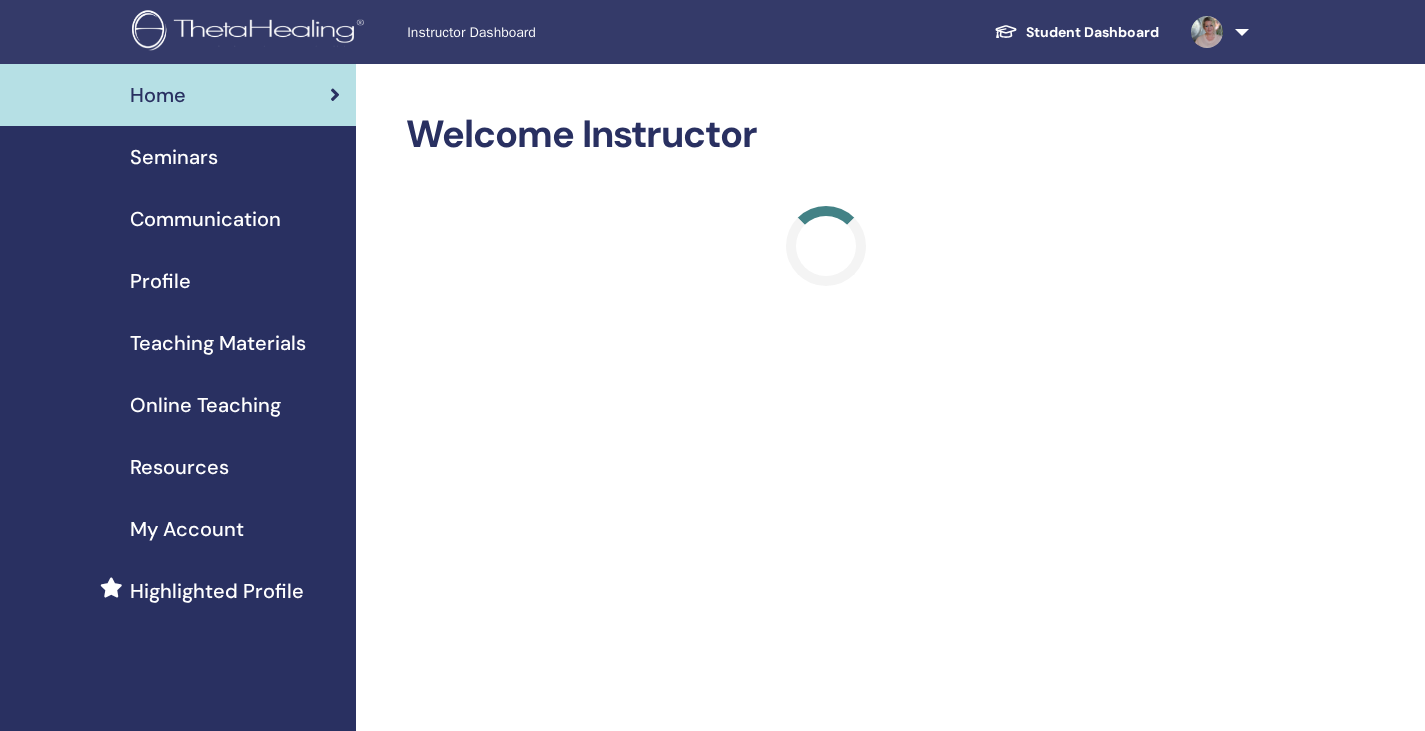 scroll, scrollTop: 0, scrollLeft: 0, axis: both 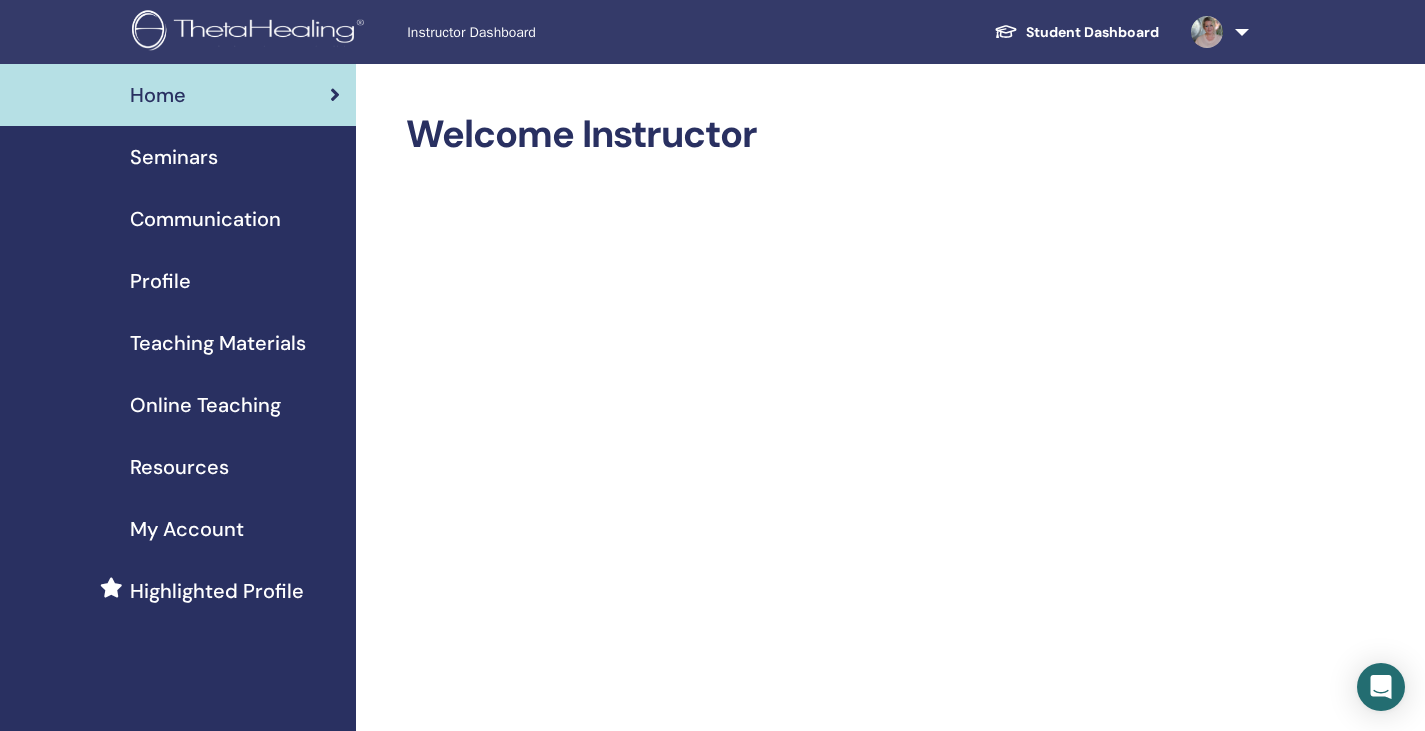 click on "Student Dashboard" at bounding box center (1076, 32) 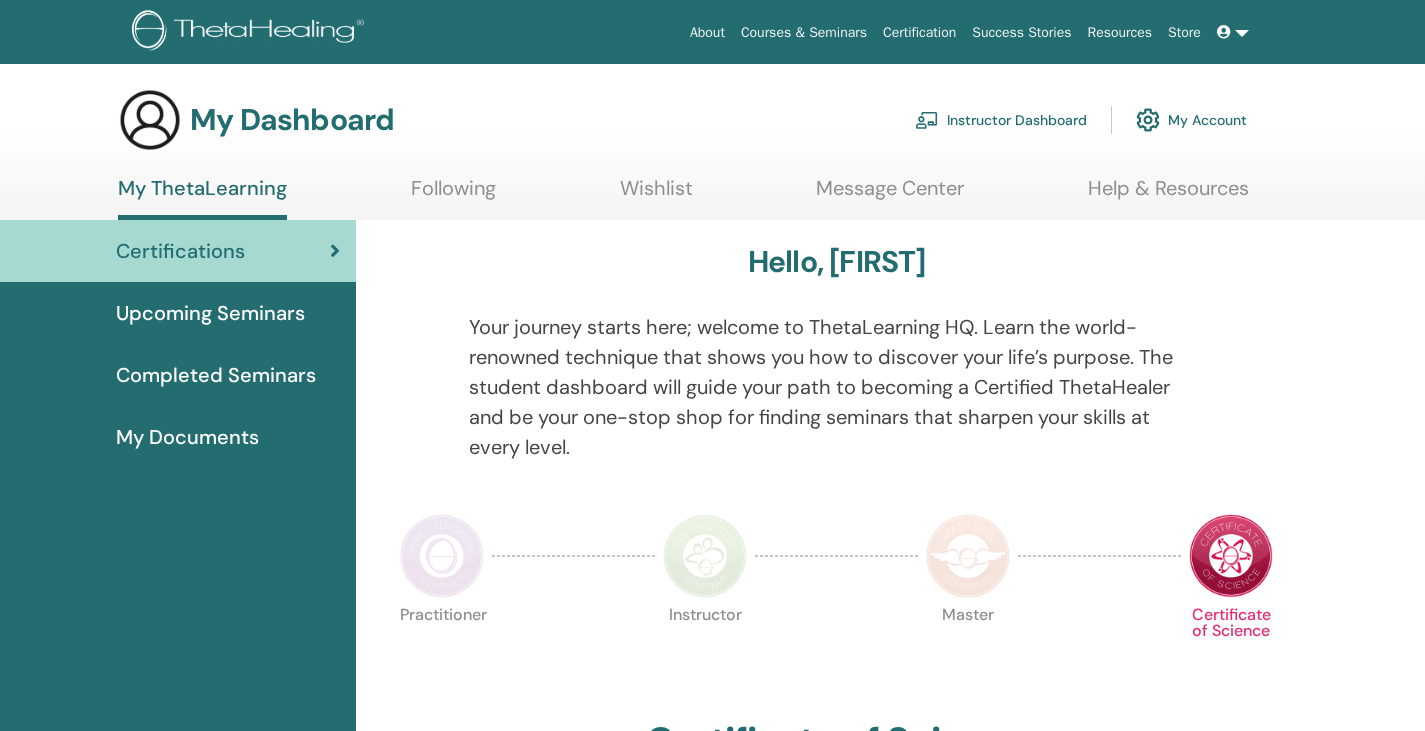 scroll, scrollTop: 0, scrollLeft: 0, axis: both 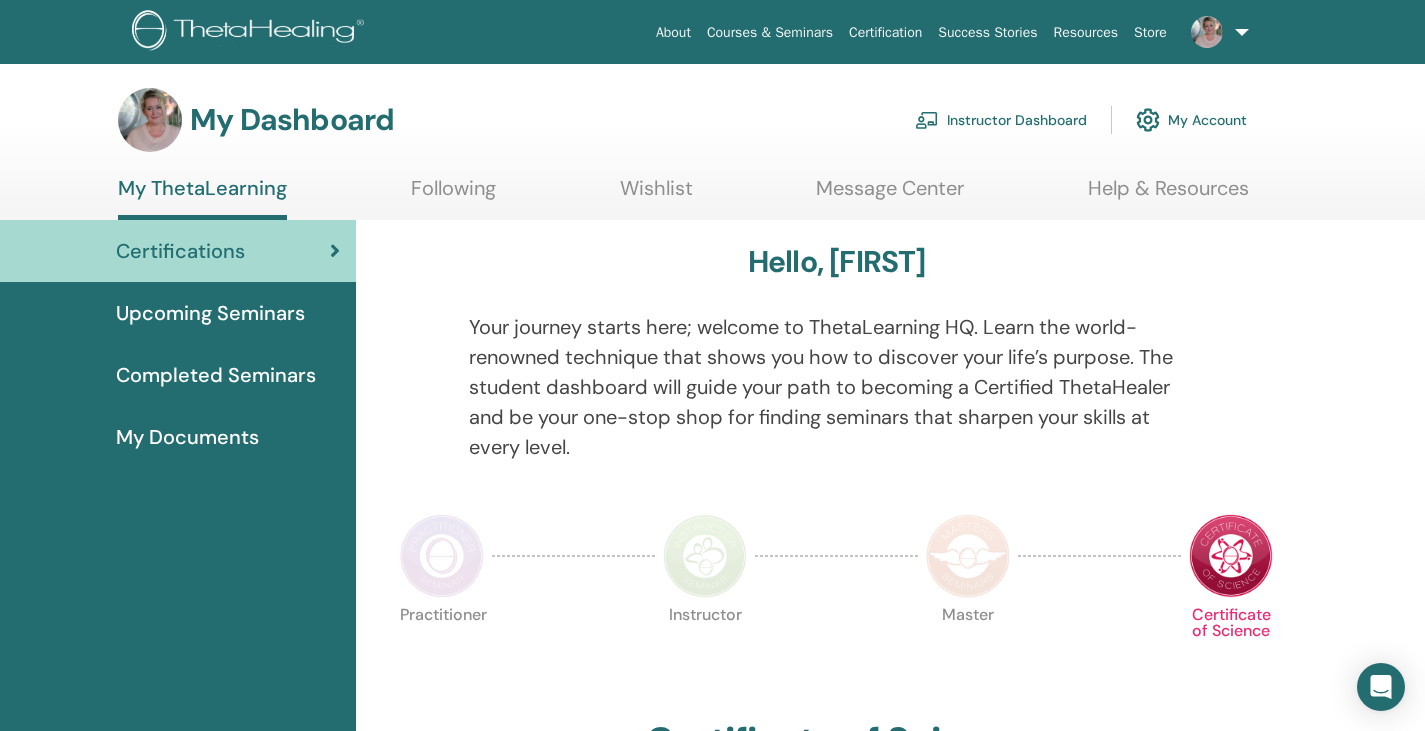 click on "Instructor Dashboard" at bounding box center [1001, 120] 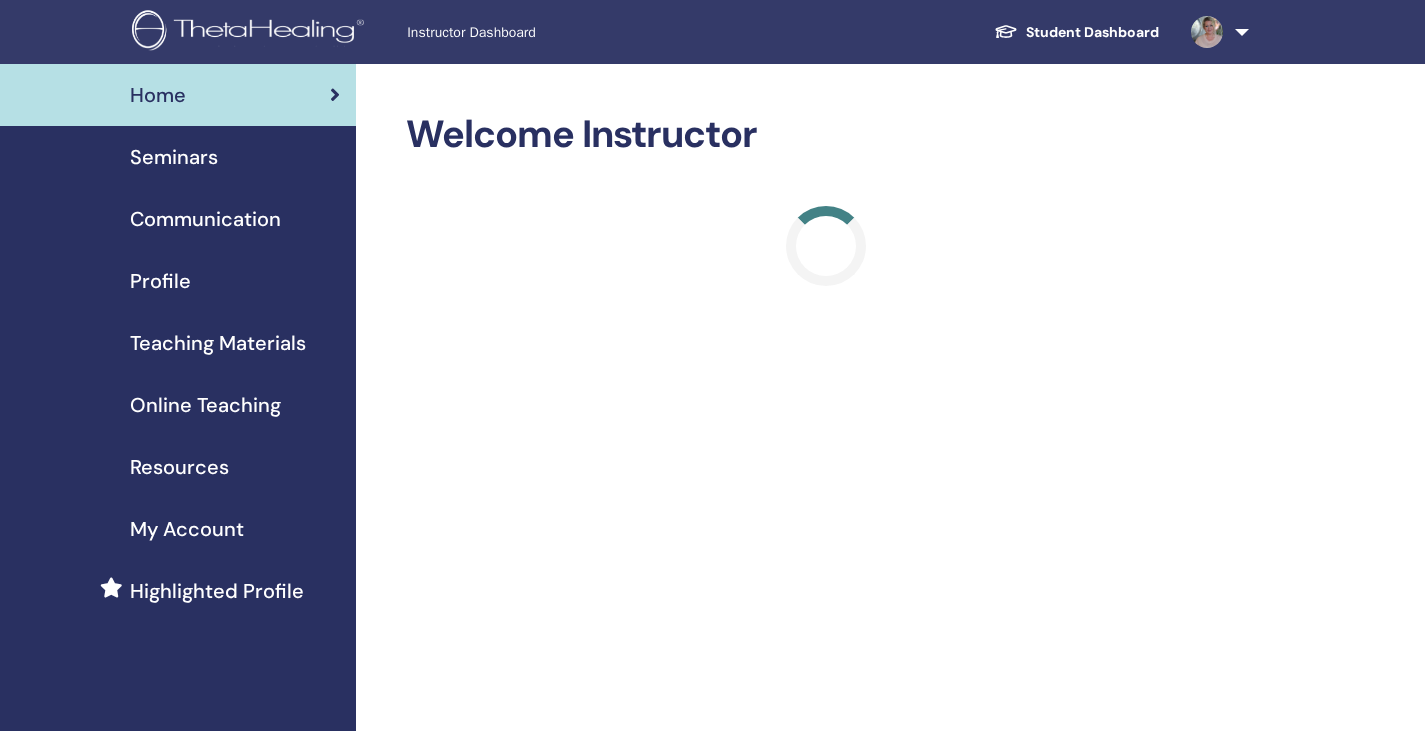 scroll, scrollTop: 0, scrollLeft: 0, axis: both 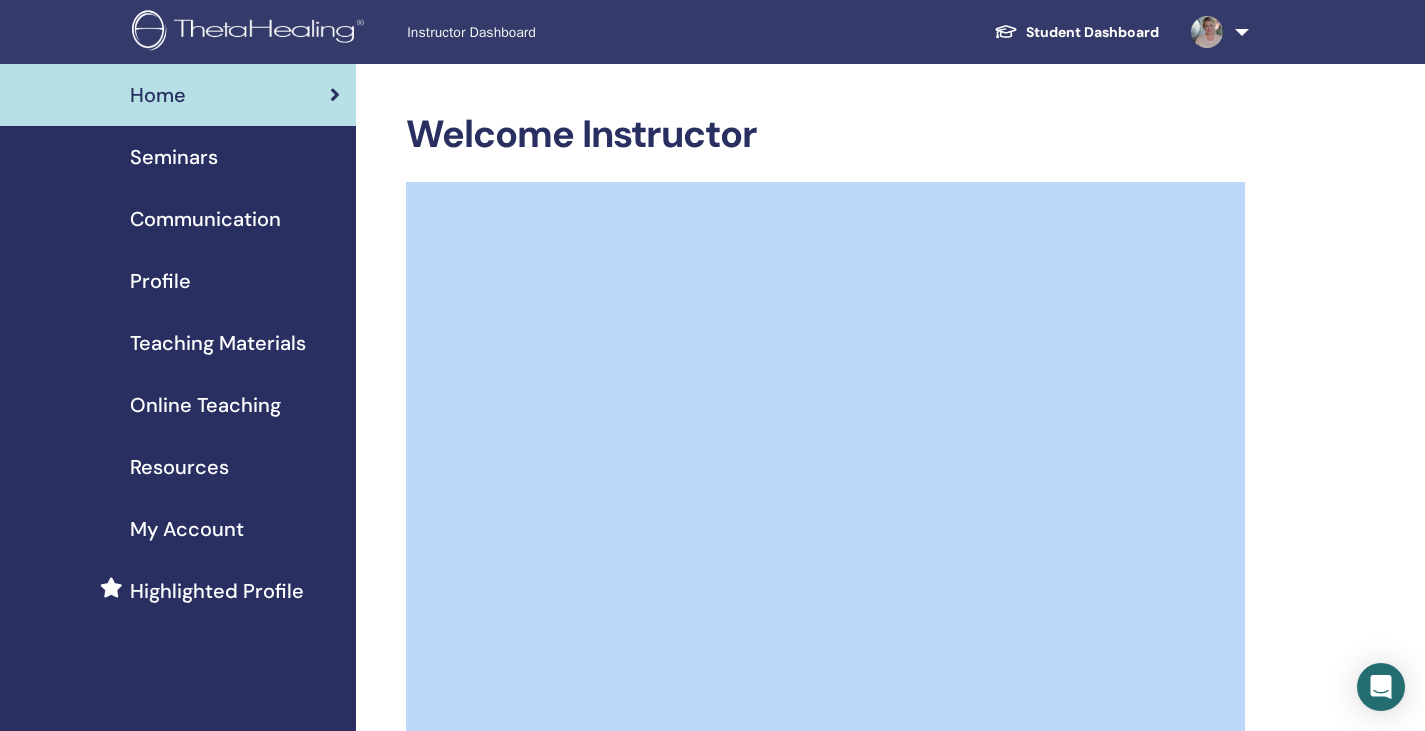 drag, startPoint x: 1424, startPoint y: 94, endPoint x: 1436, endPoint y: 191, distance: 97.73945 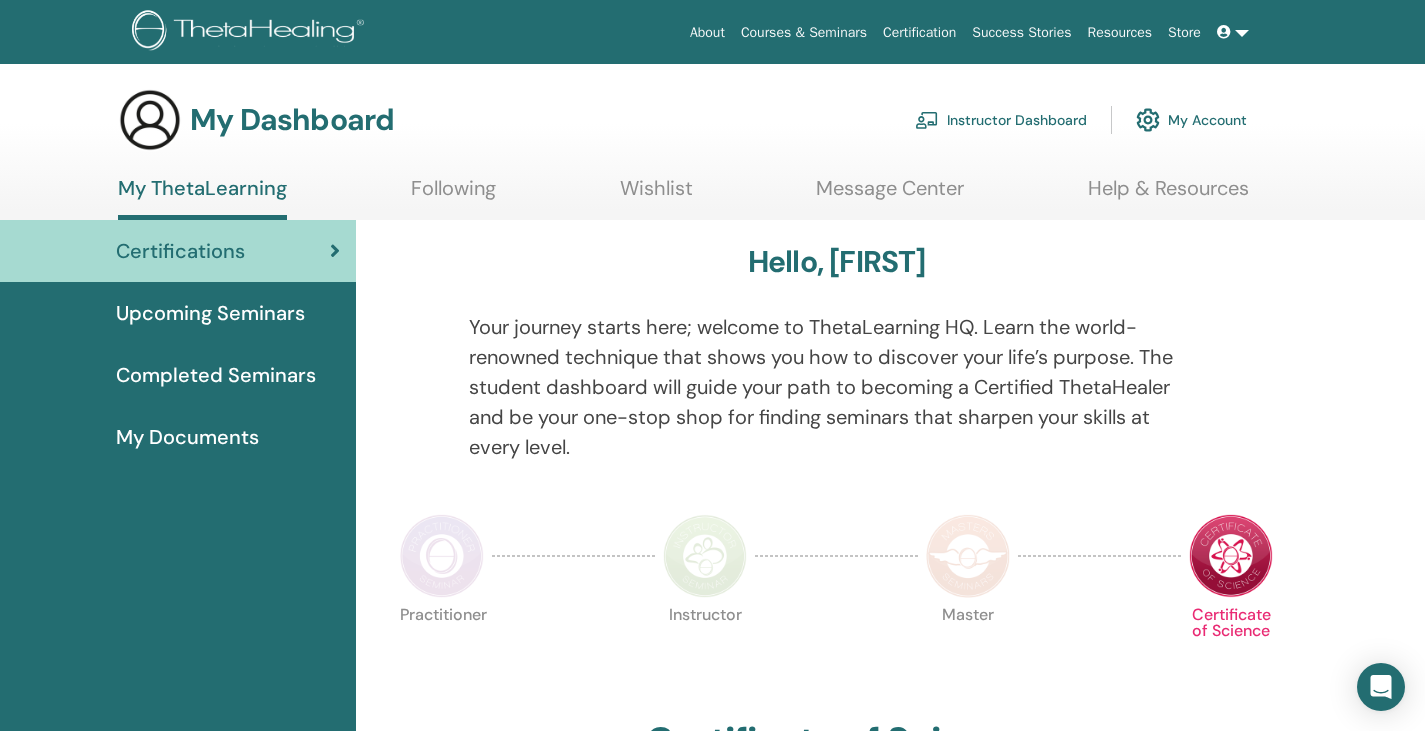 scroll, scrollTop: 0, scrollLeft: 0, axis: both 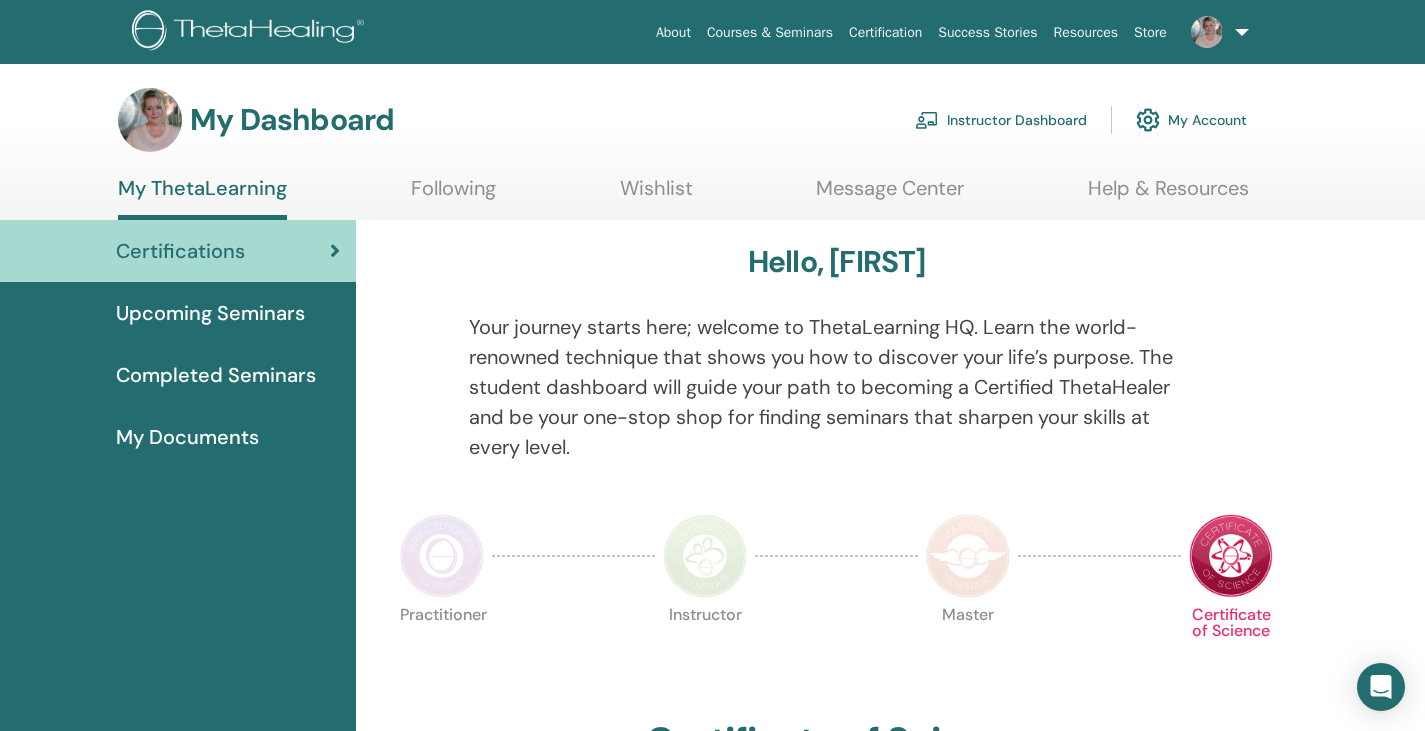 click on "Instructor Dashboard" at bounding box center [1001, 120] 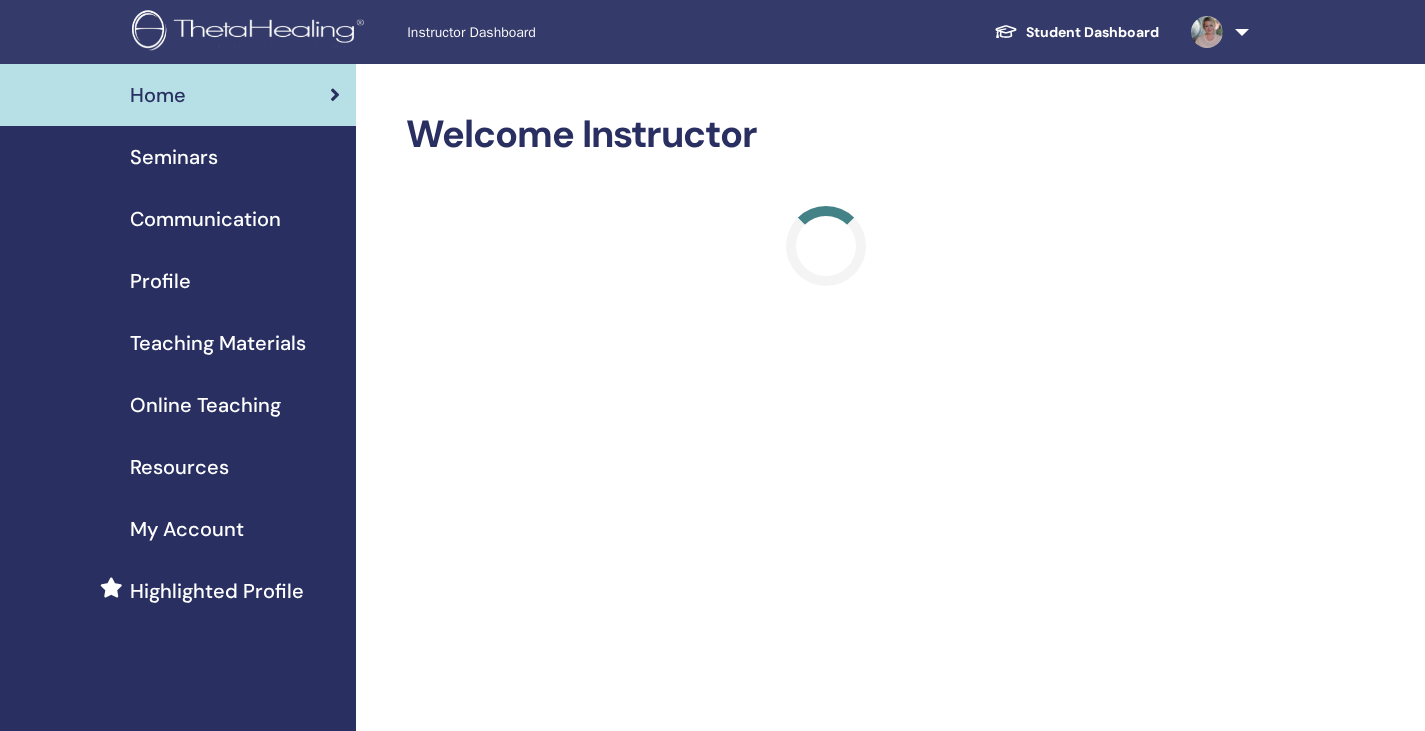 scroll, scrollTop: 0, scrollLeft: 0, axis: both 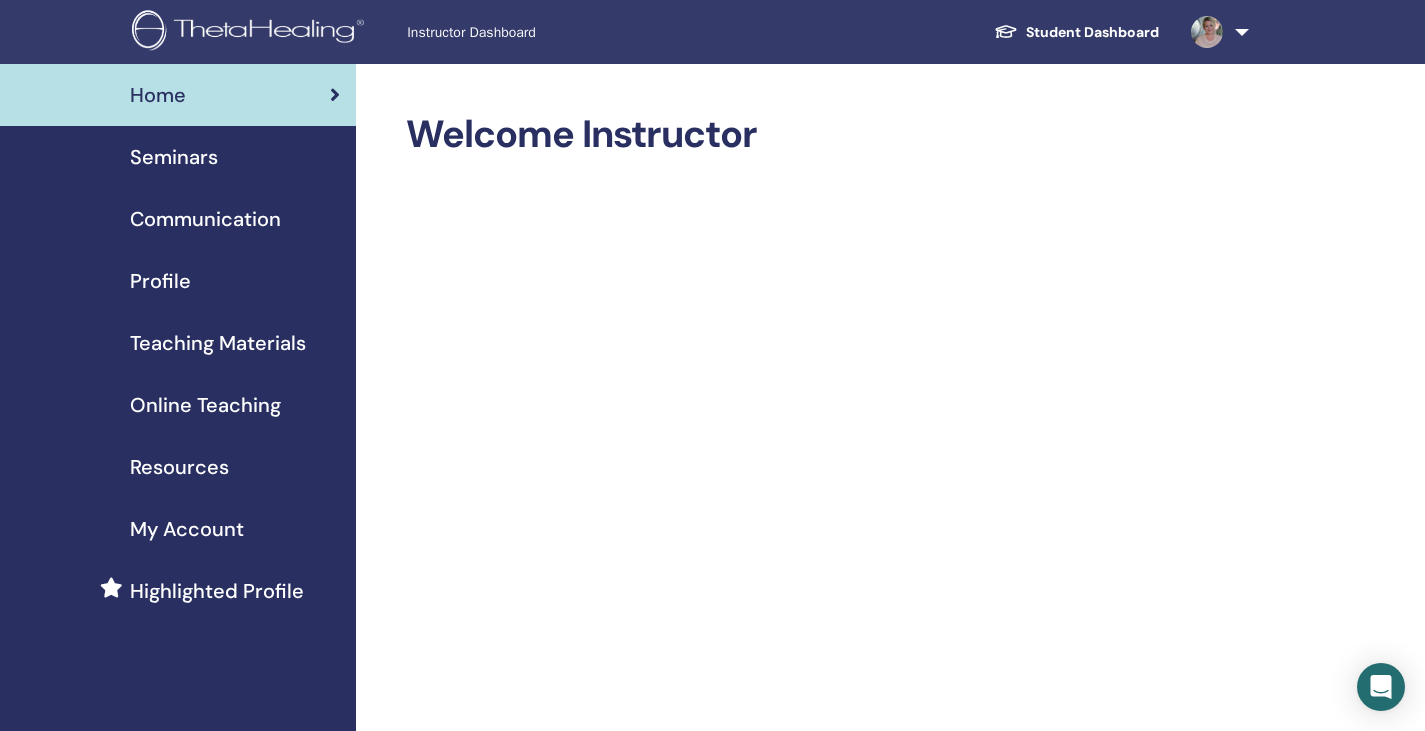 click on "Seminars" at bounding box center [174, 157] 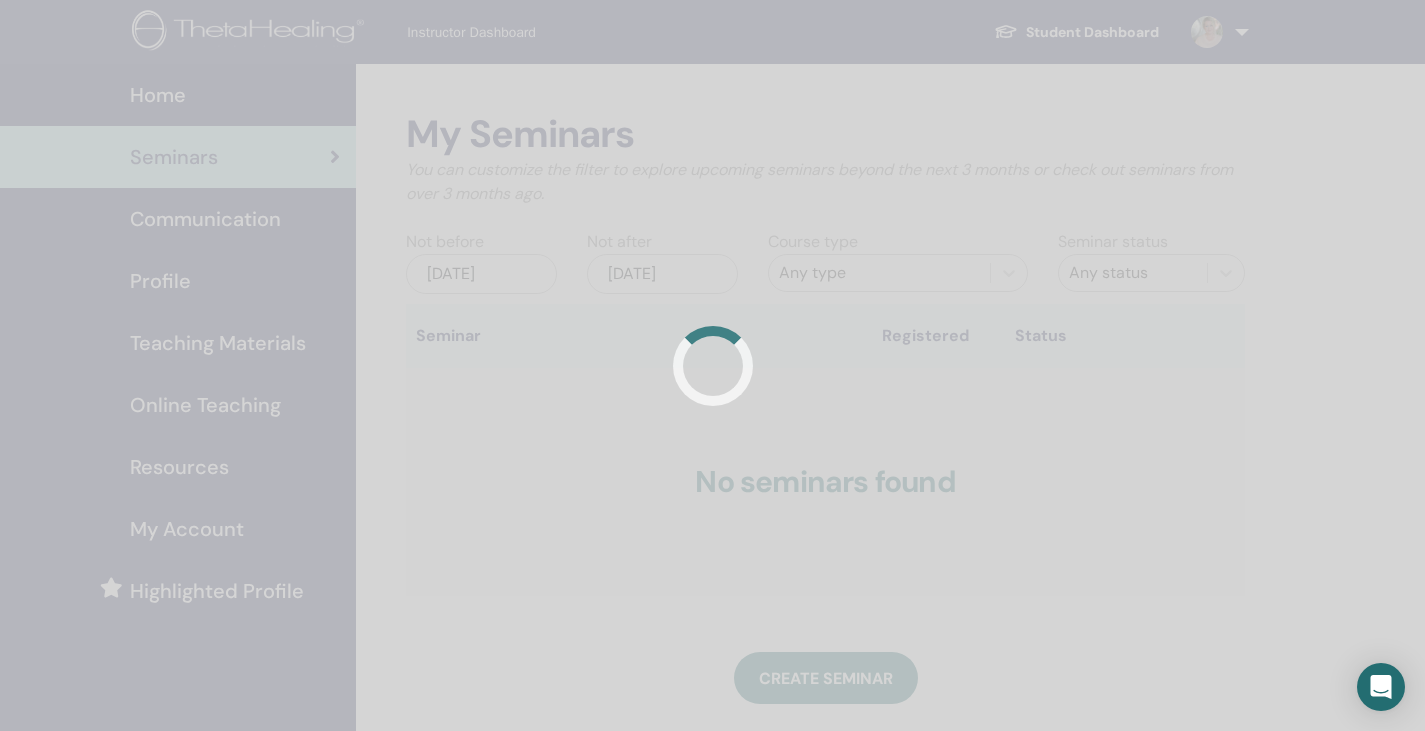 scroll, scrollTop: 0, scrollLeft: 0, axis: both 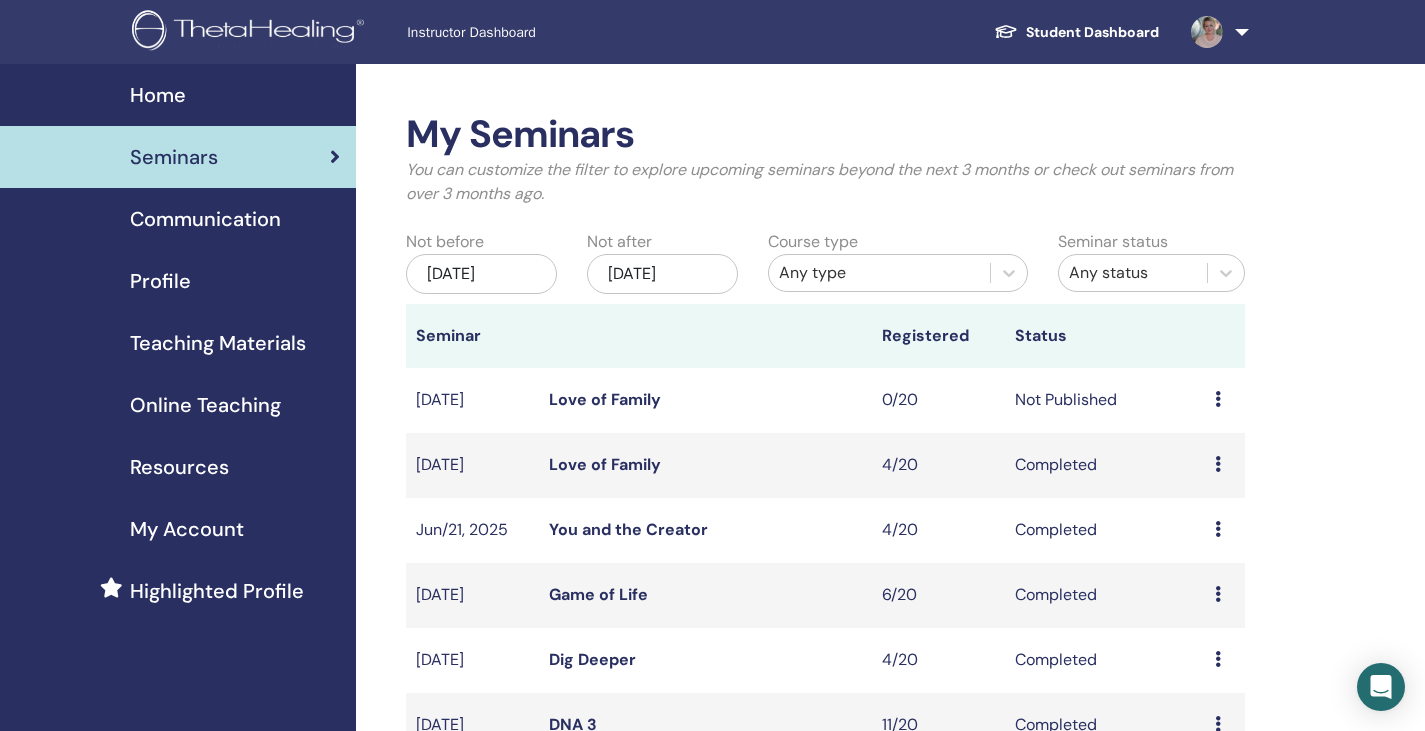 click at bounding box center (1218, 464) 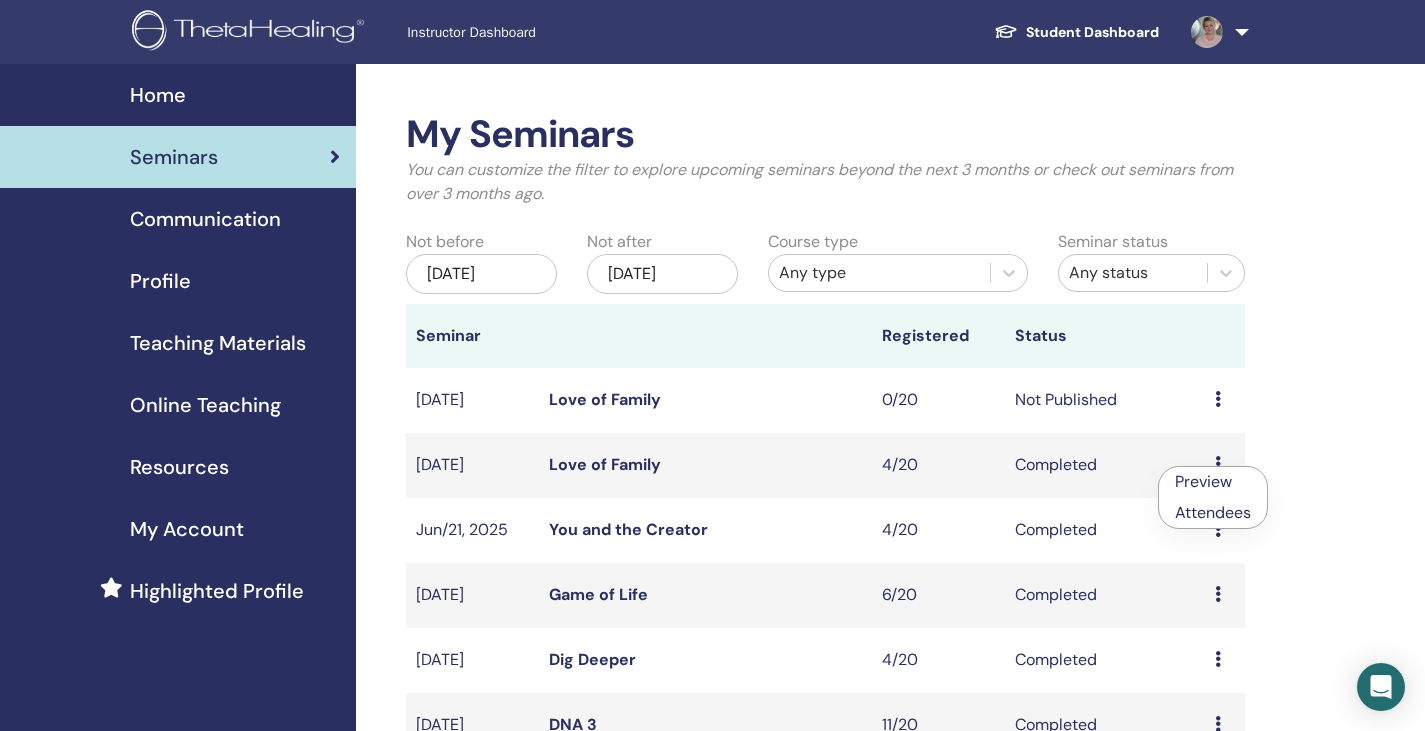 click on "Attendees" at bounding box center (1213, 512) 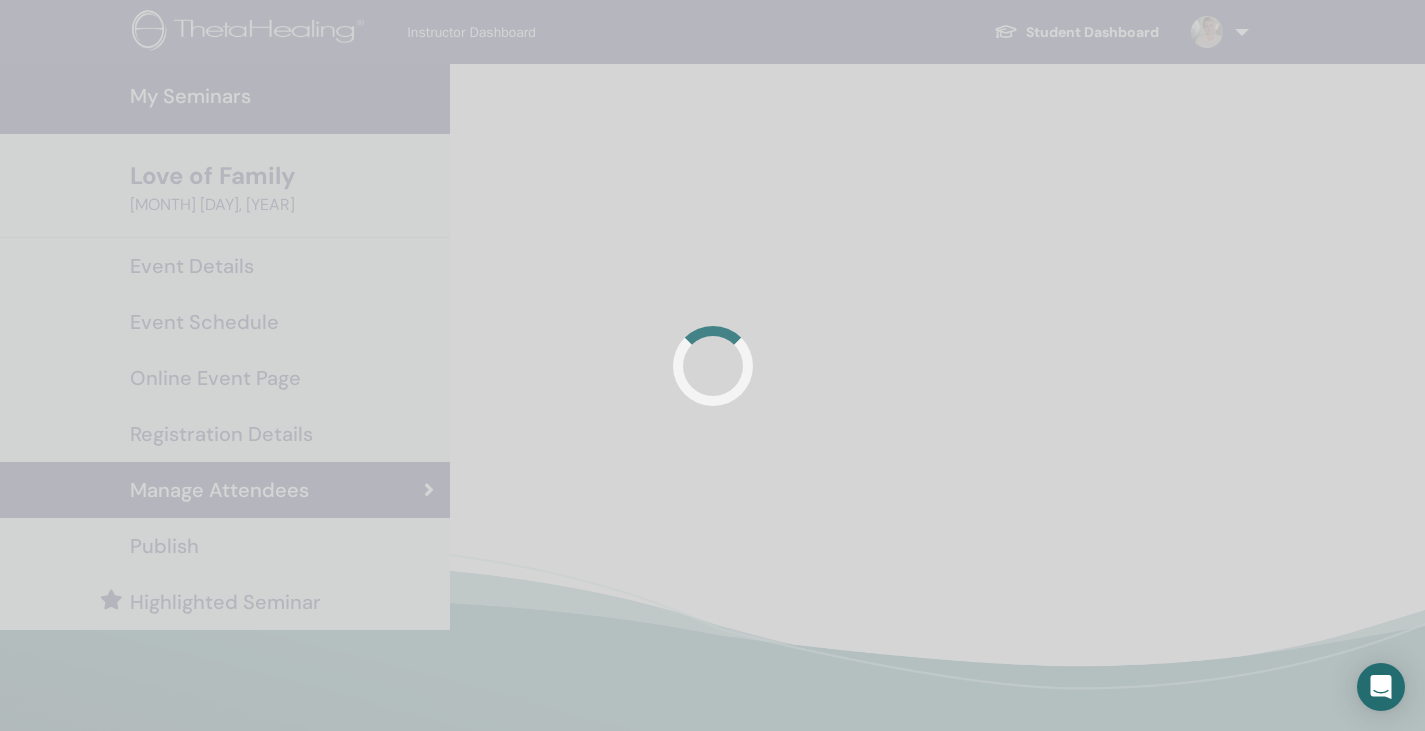 scroll, scrollTop: 0, scrollLeft: 0, axis: both 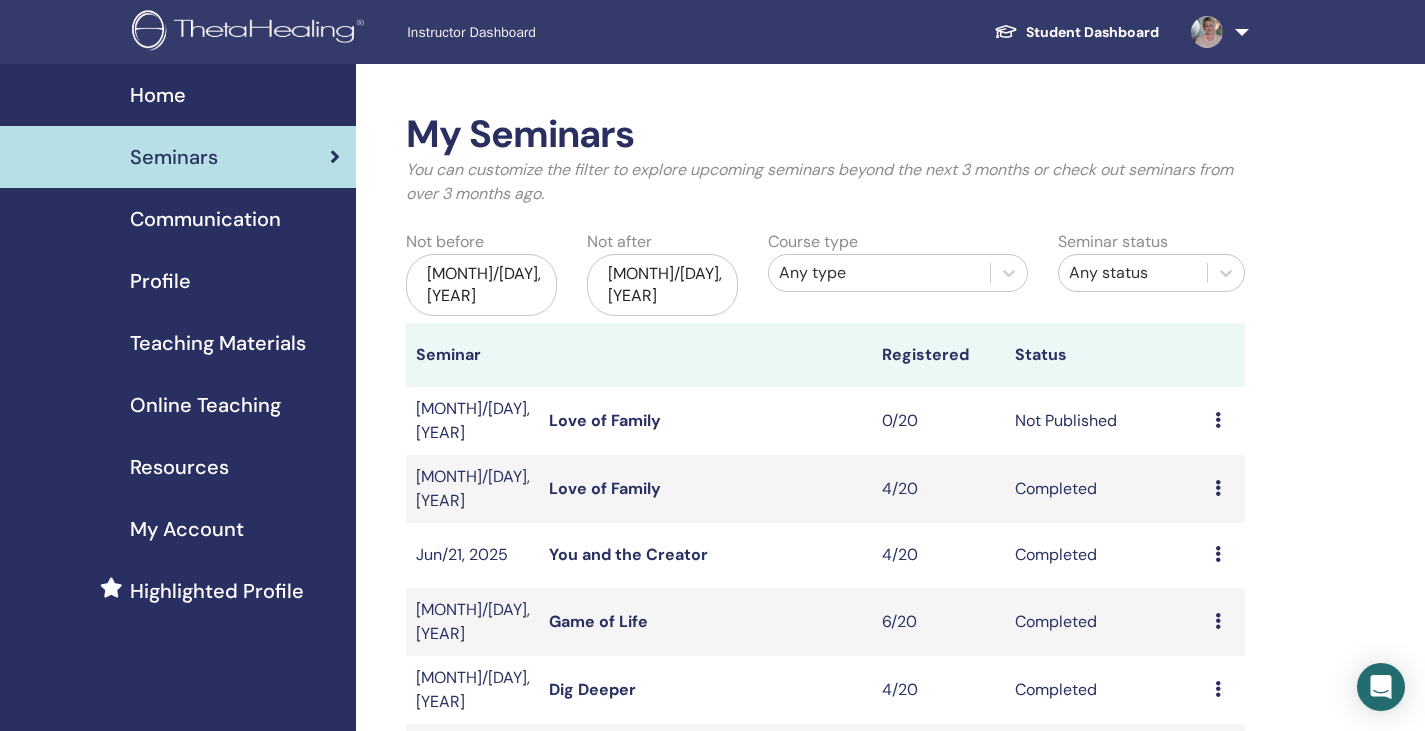 click at bounding box center (1218, 420) 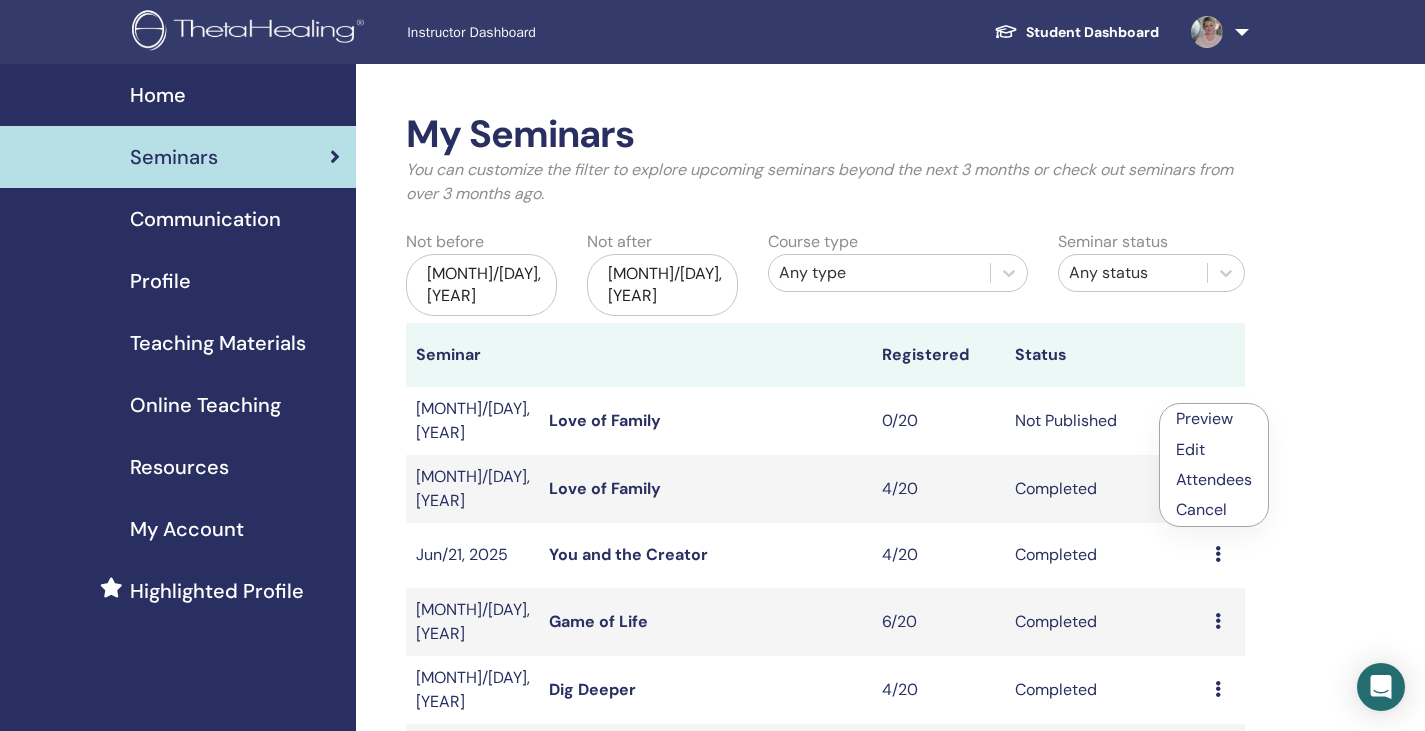 click on "Cancel" at bounding box center [1214, 510] 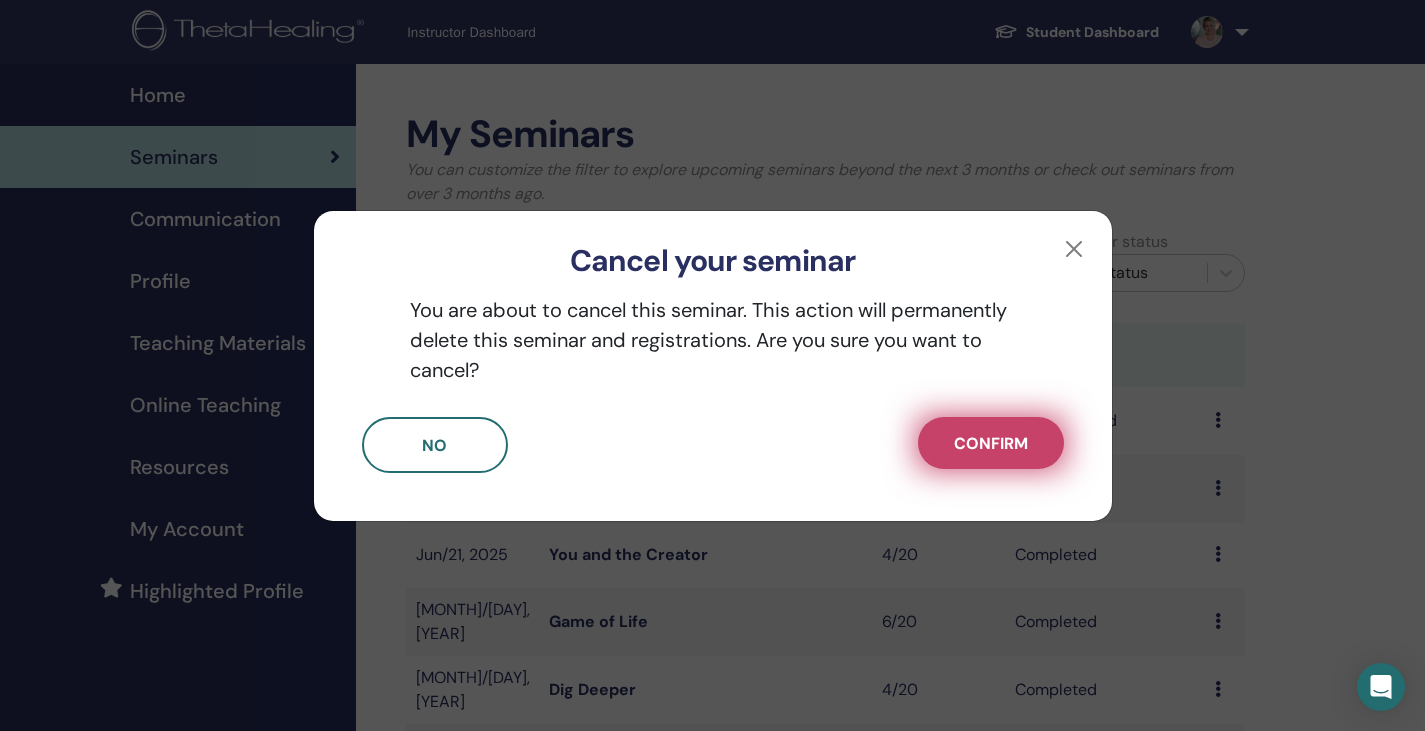click on "Confirm" at bounding box center (991, 443) 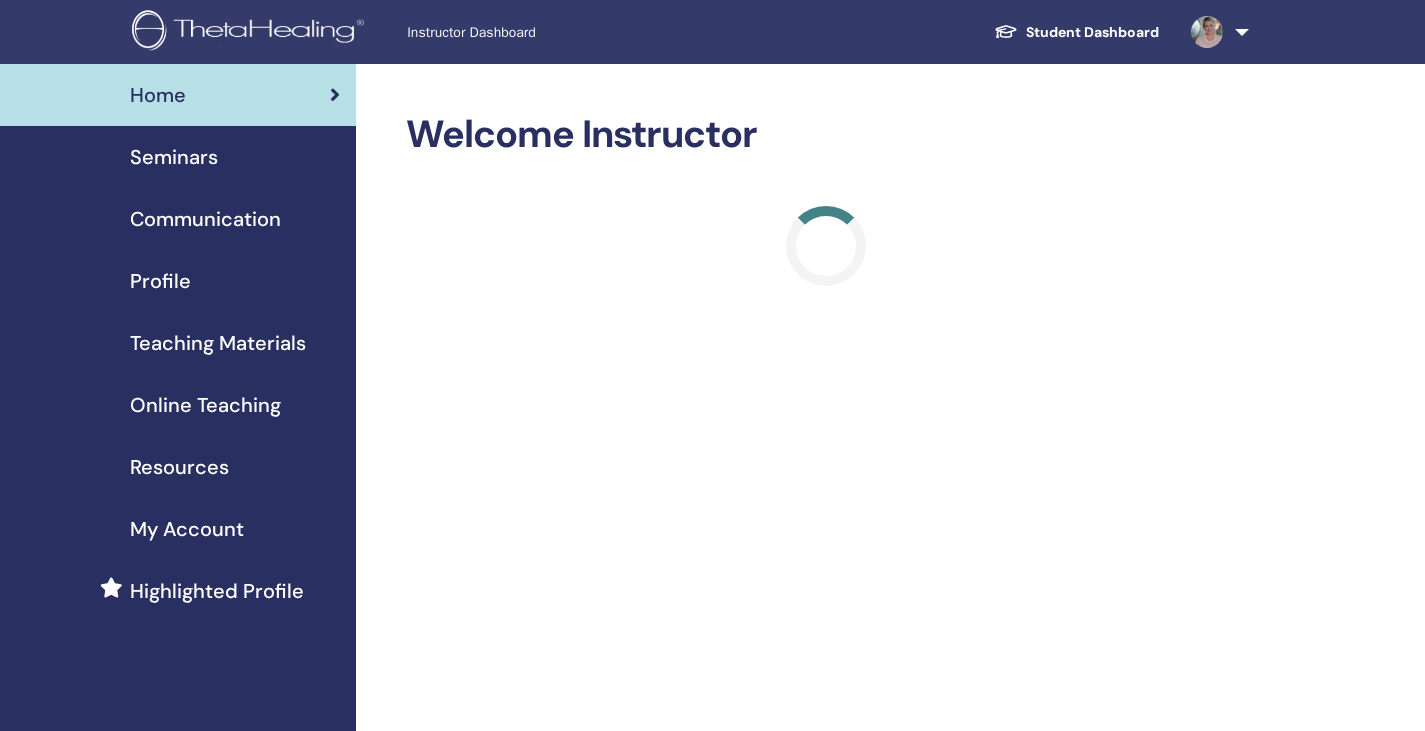 scroll, scrollTop: 0, scrollLeft: 0, axis: both 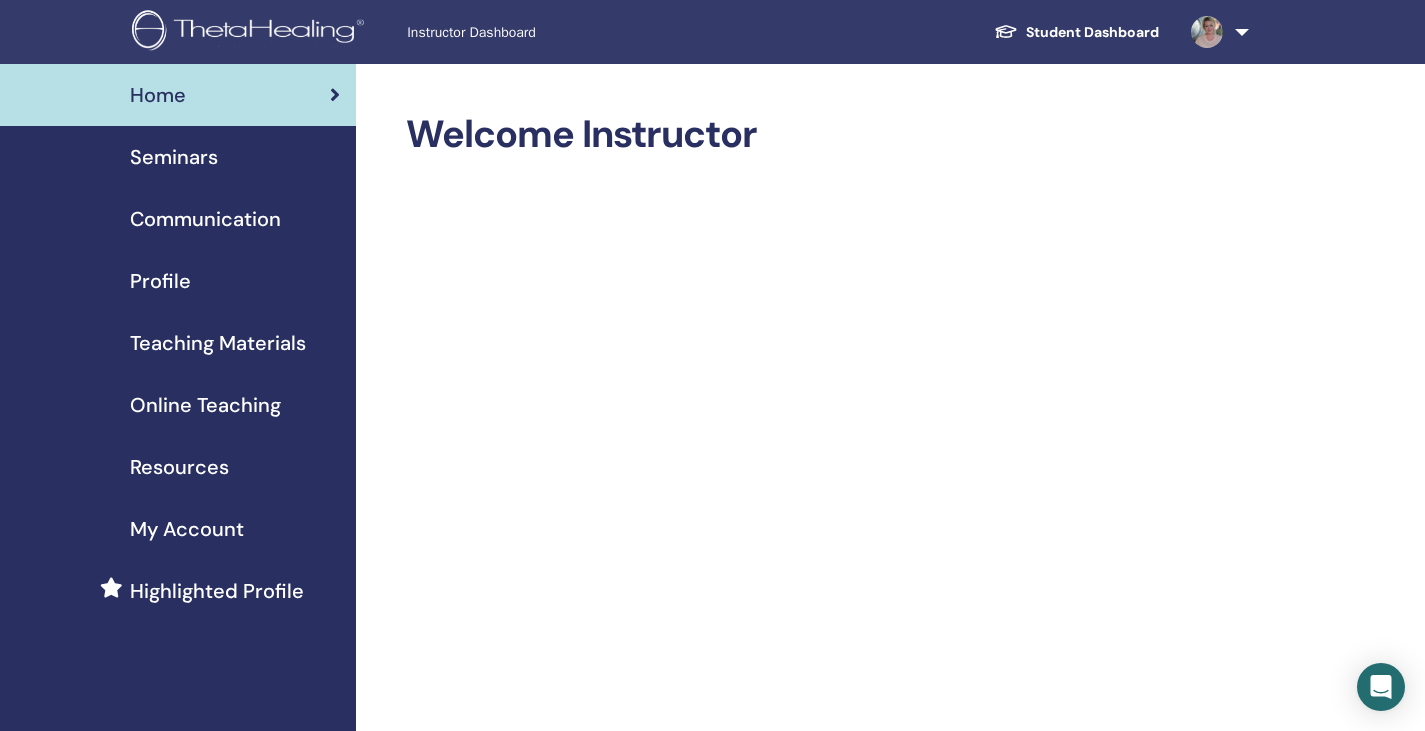 click on "Seminars" at bounding box center (174, 157) 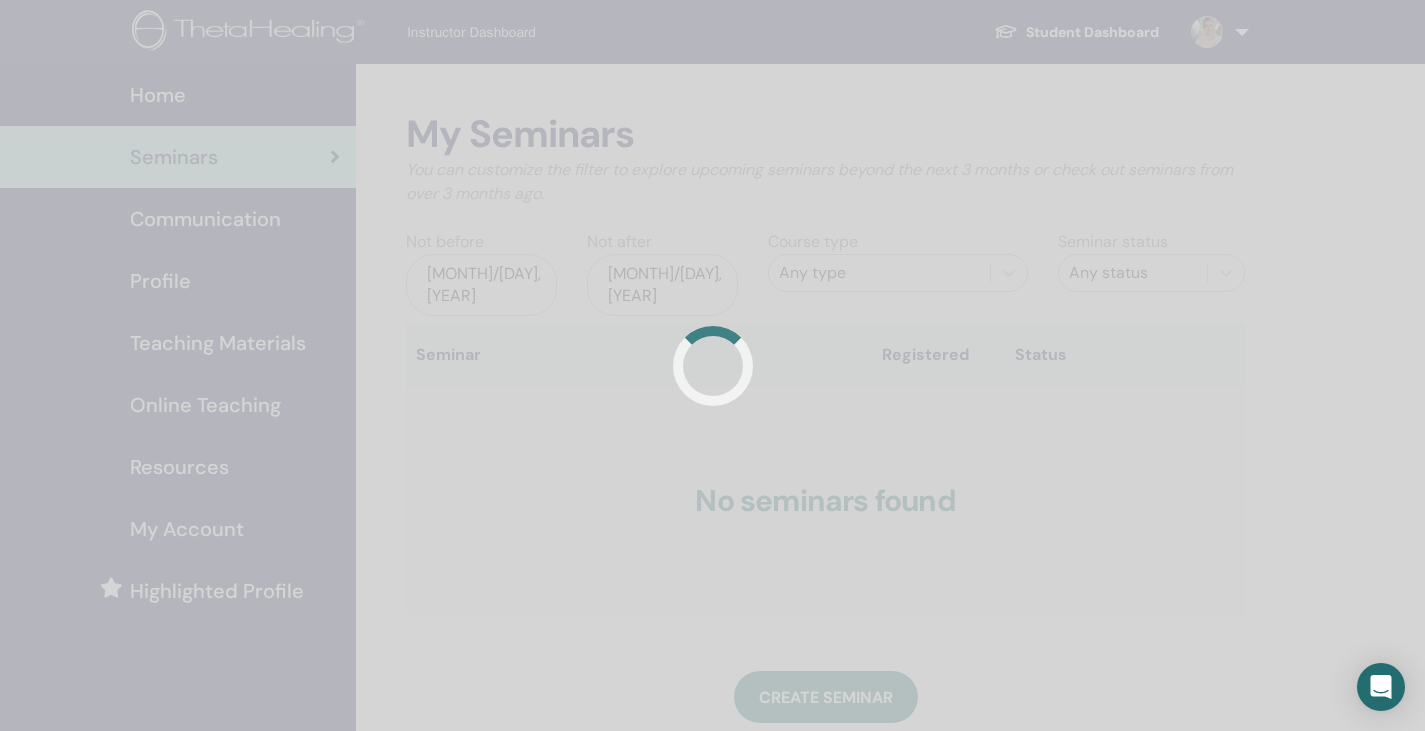 scroll, scrollTop: 0, scrollLeft: 0, axis: both 